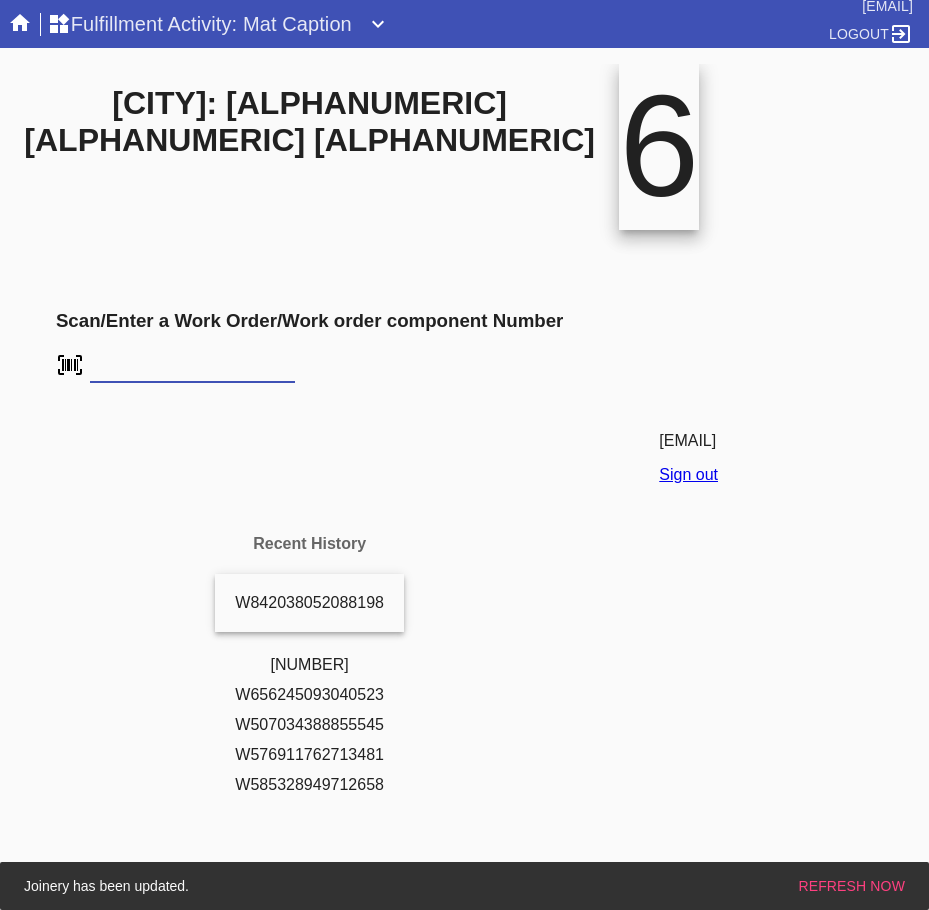 scroll, scrollTop: 0, scrollLeft: 0, axis: both 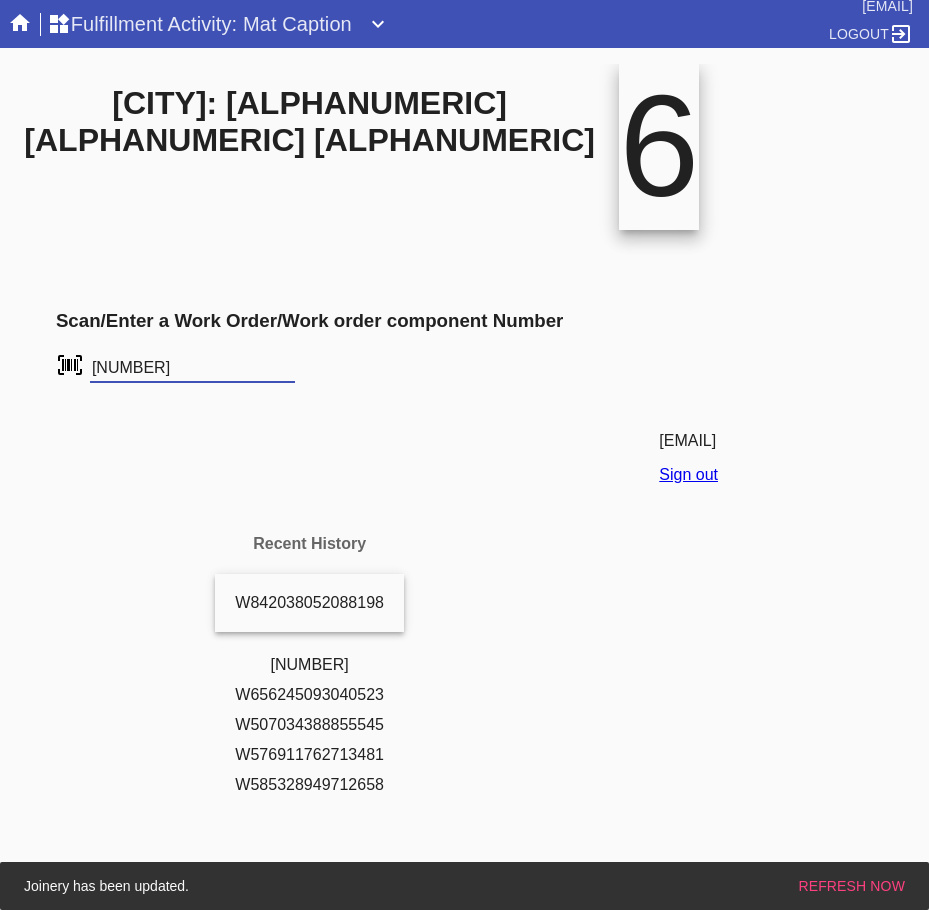 type on "[NUMBER]" 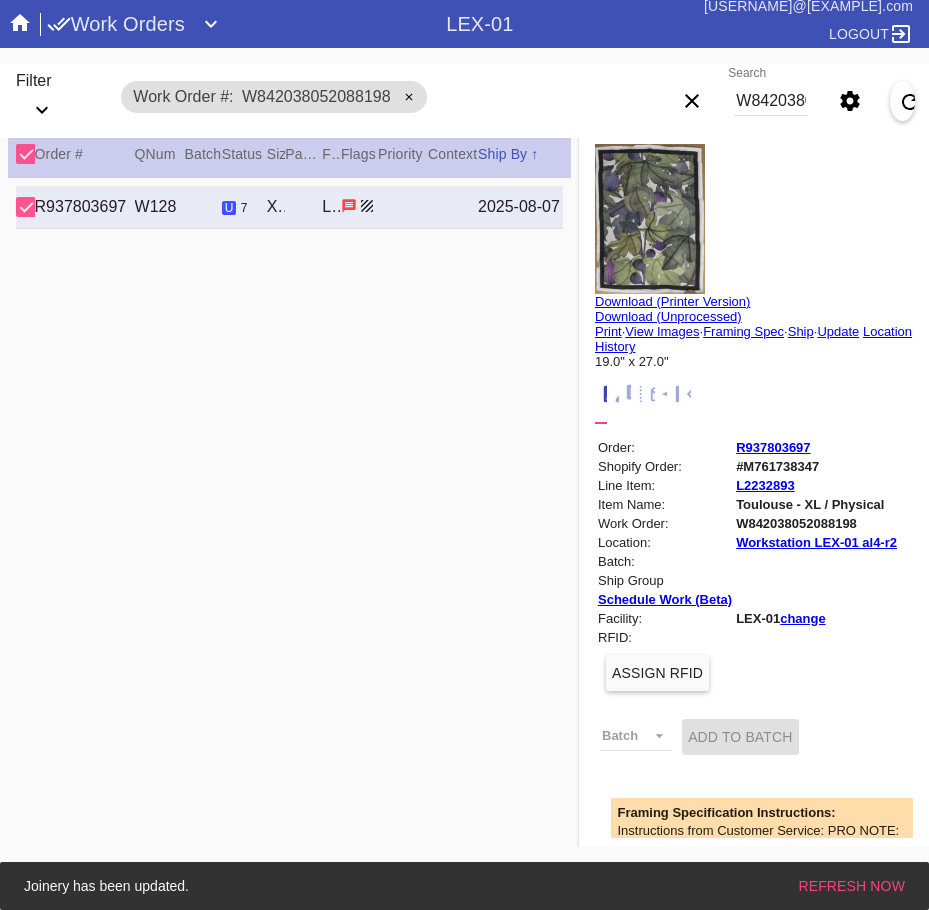 scroll, scrollTop: 0, scrollLeft: 0, axis: both 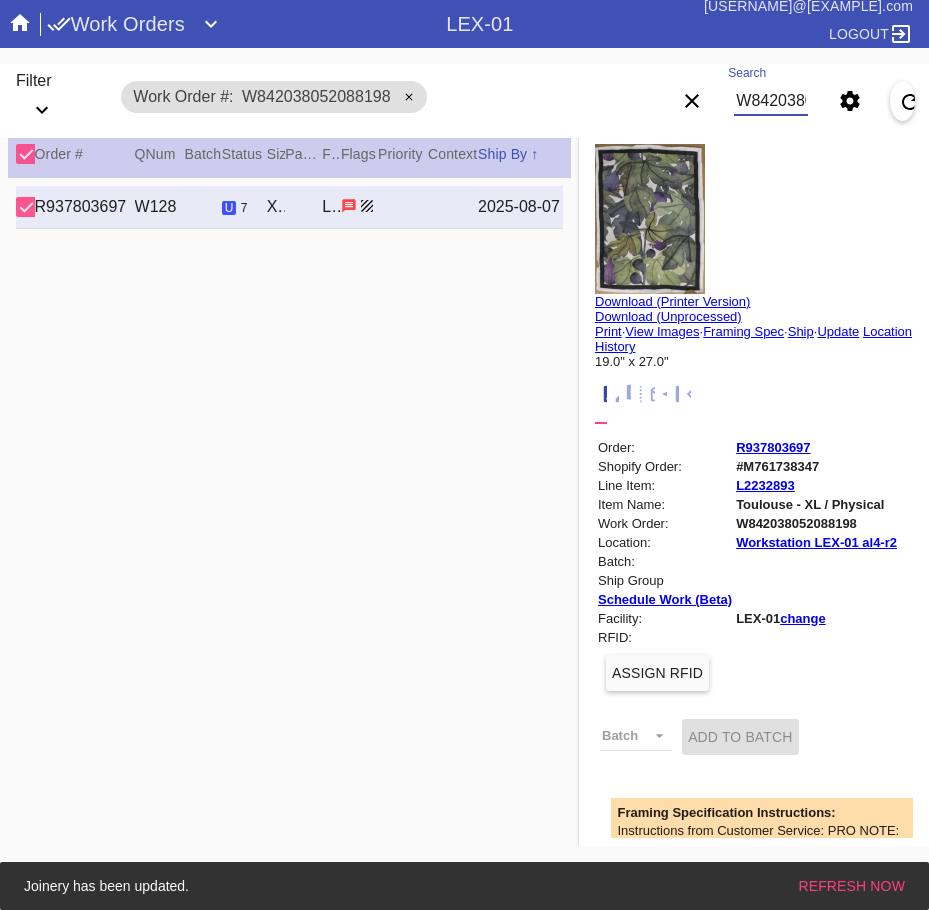click on "W842038052088198" at bounding box center [771, 101] 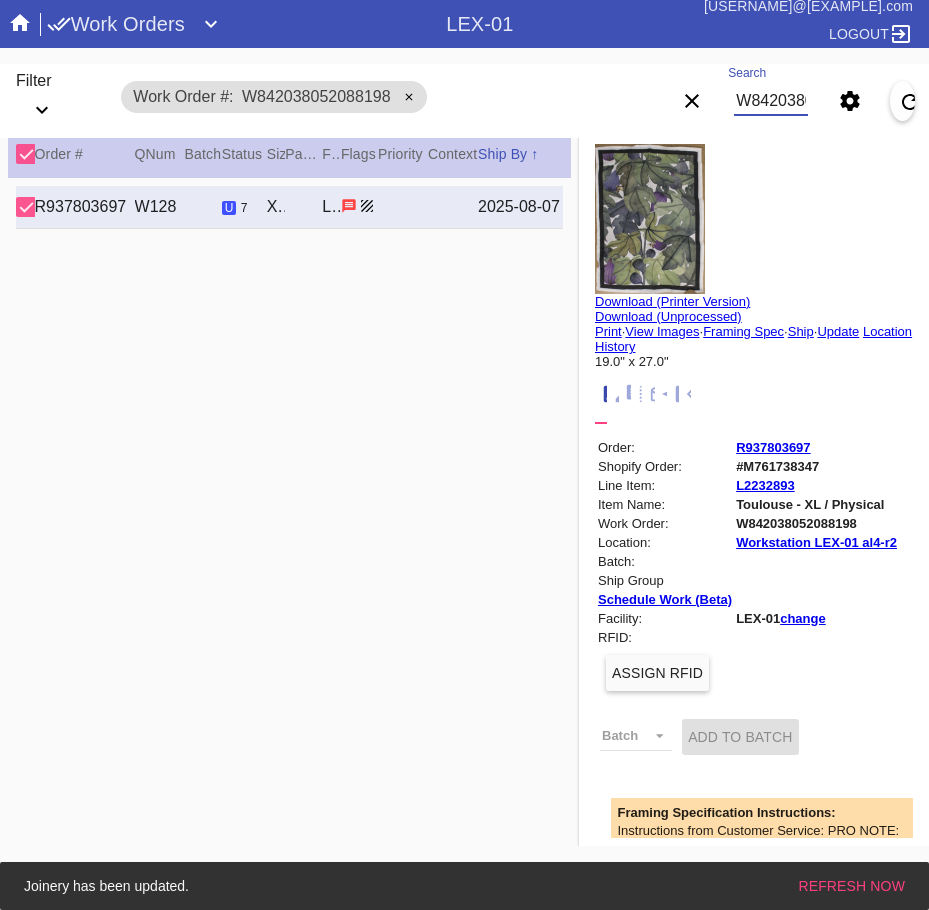 paste on "[PHONE]" 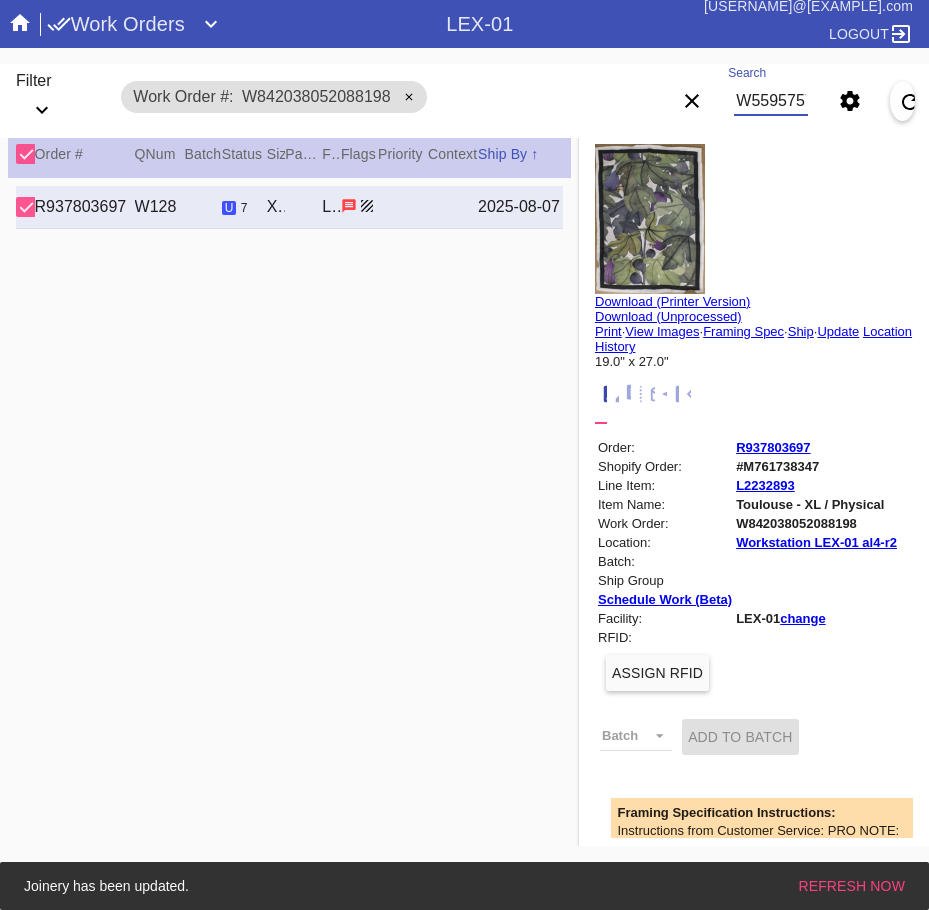 scroll, scrollTop: 0, scrollLeft: 536, axis: horizontal 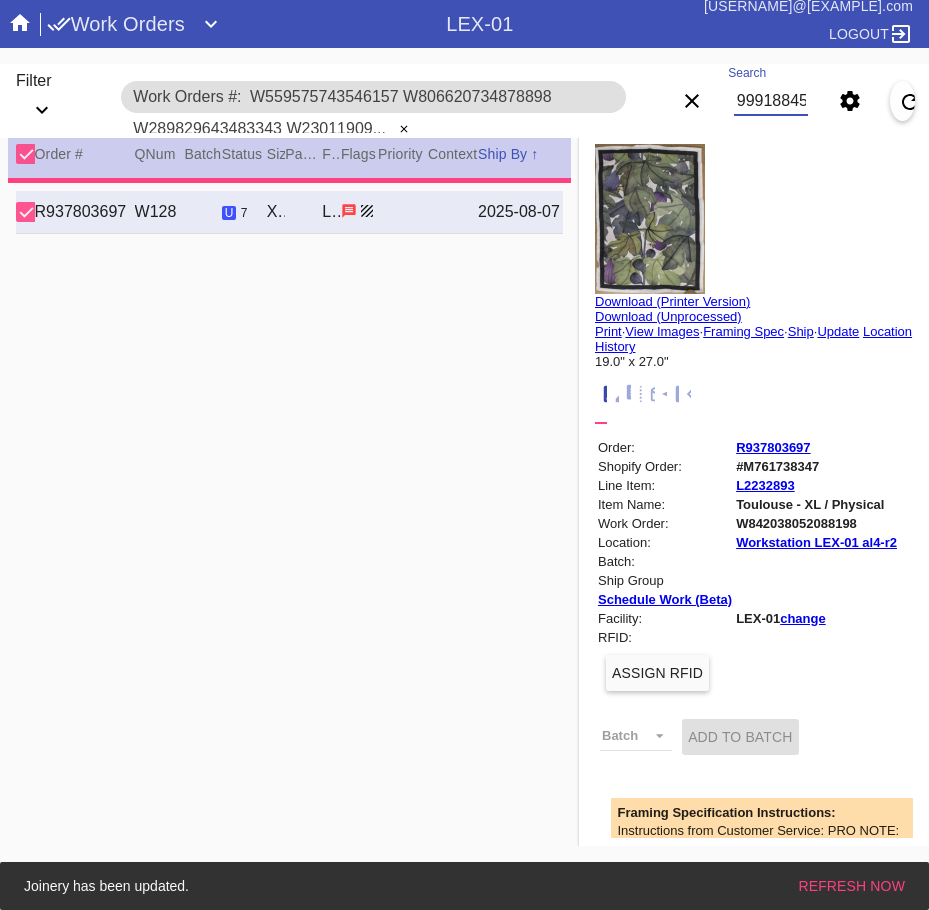 type 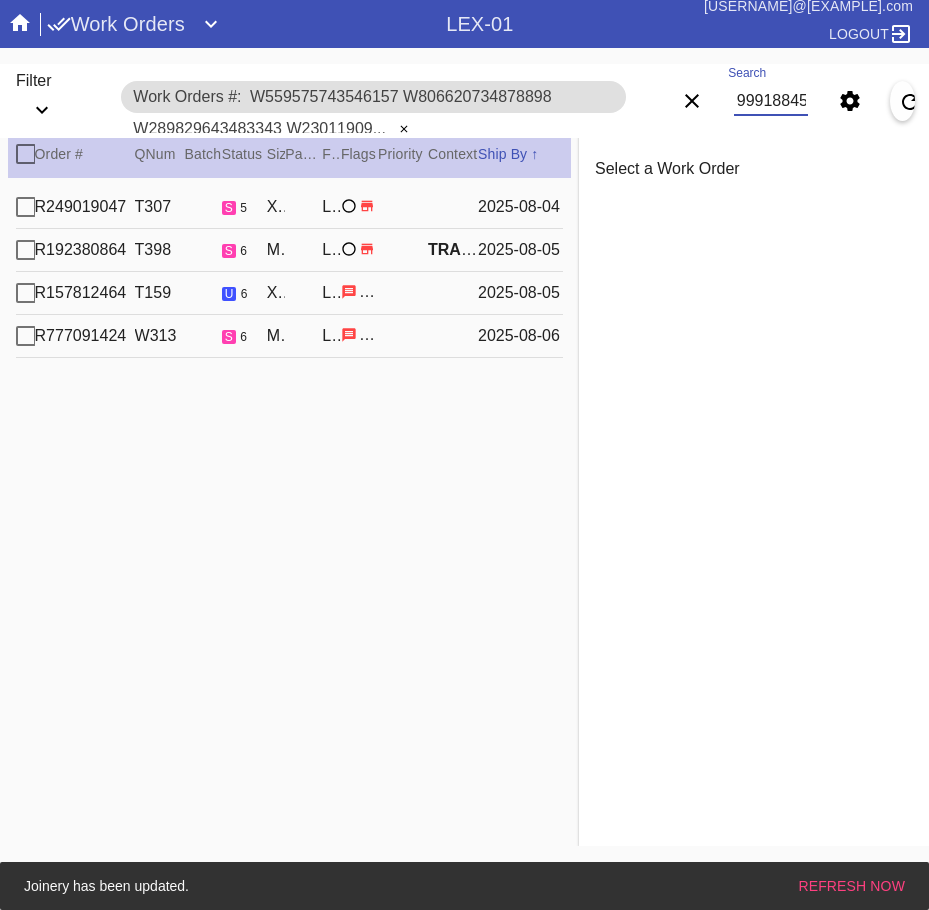 type on "W559575743546157 W806620734878898 W289829643483343 W230119099918845" 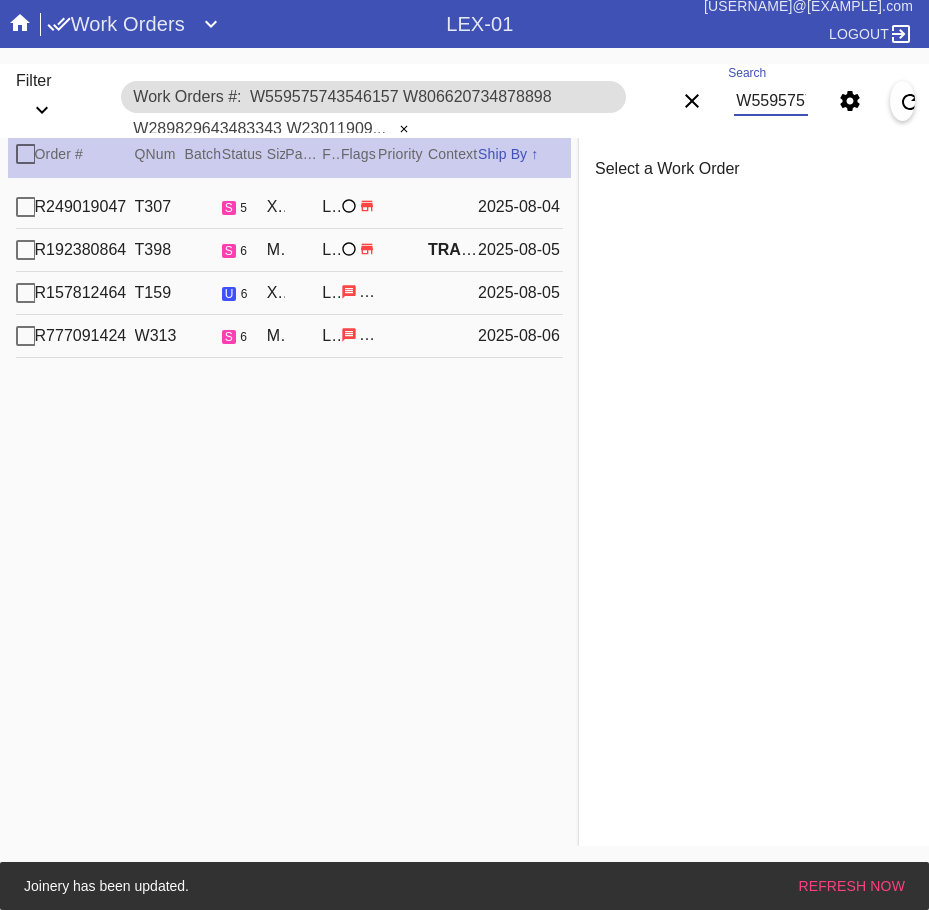 click on "T159" at bounding box center [160, 293] 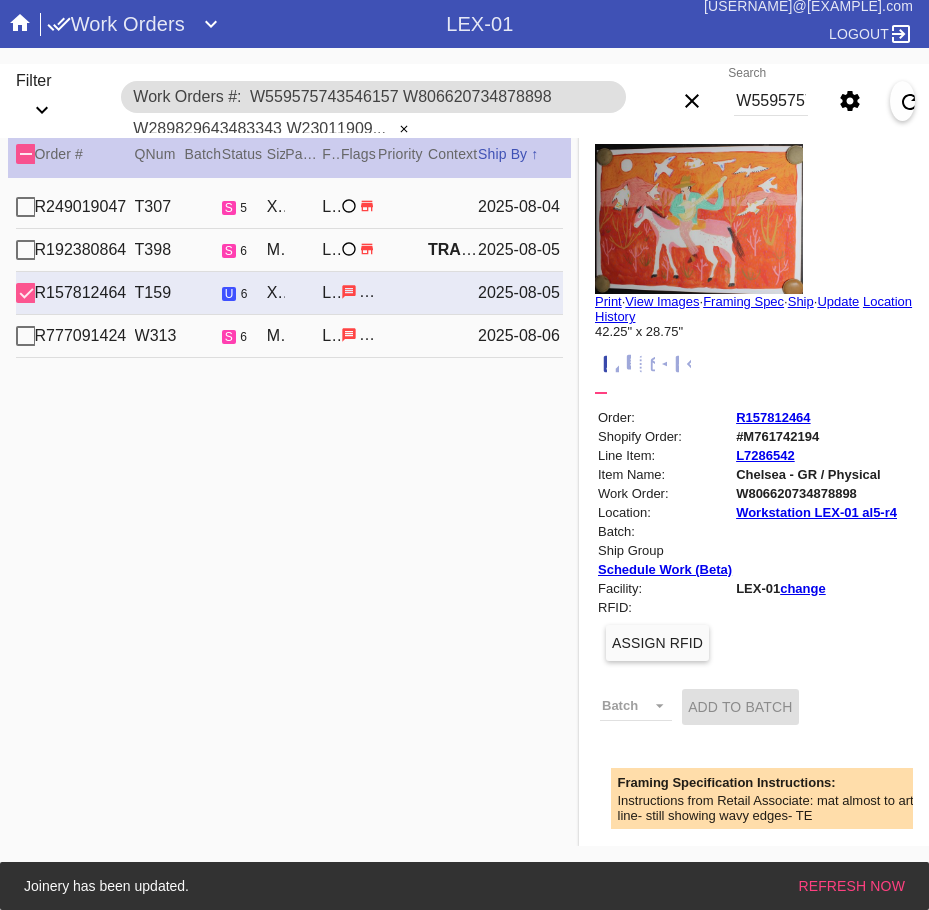 click on "Print" at bounding box center (608, 301) 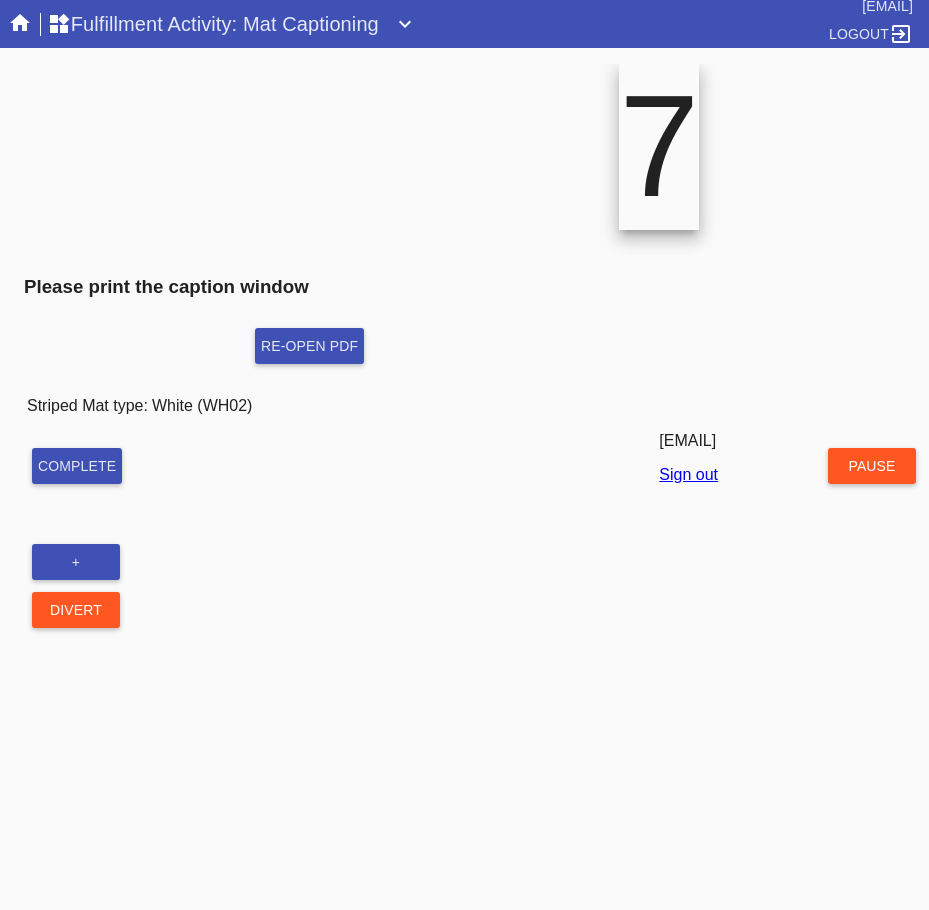 scroll, scrollTop: 0, scrollLeft: 0, axis: both 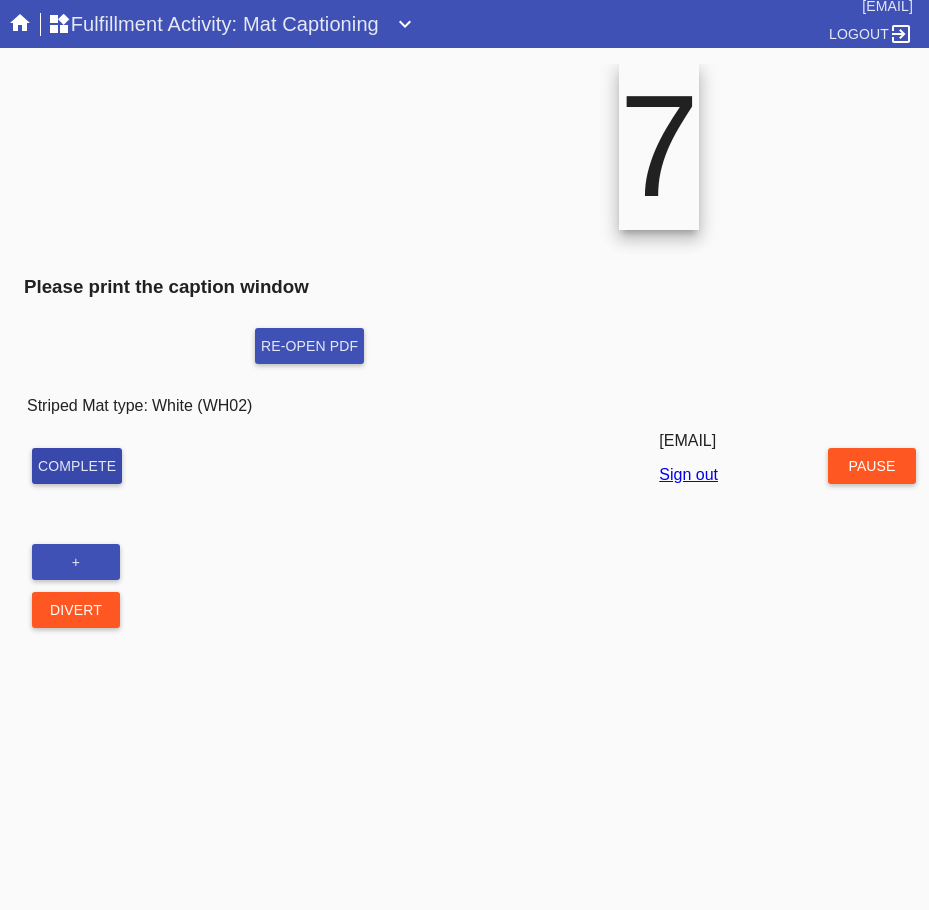 click on "Complete" at bounding box center (77, 466) 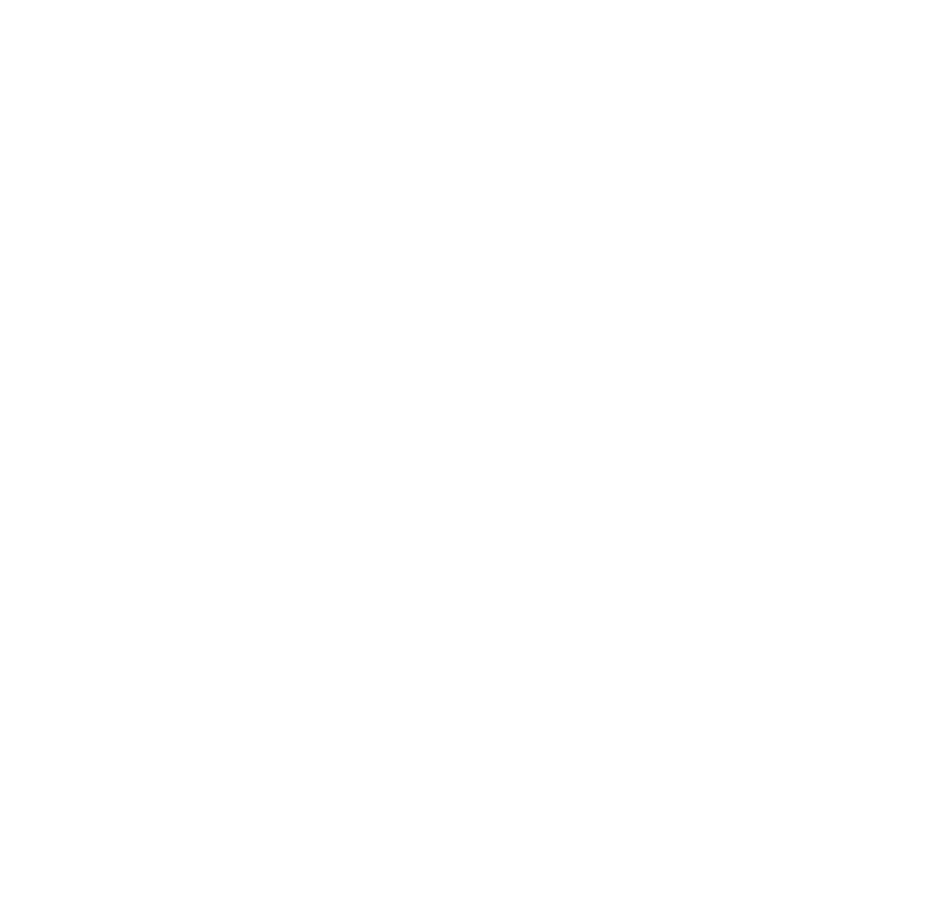 scroll, scrollTop: 0, scrollLeft: 0, axis: both 